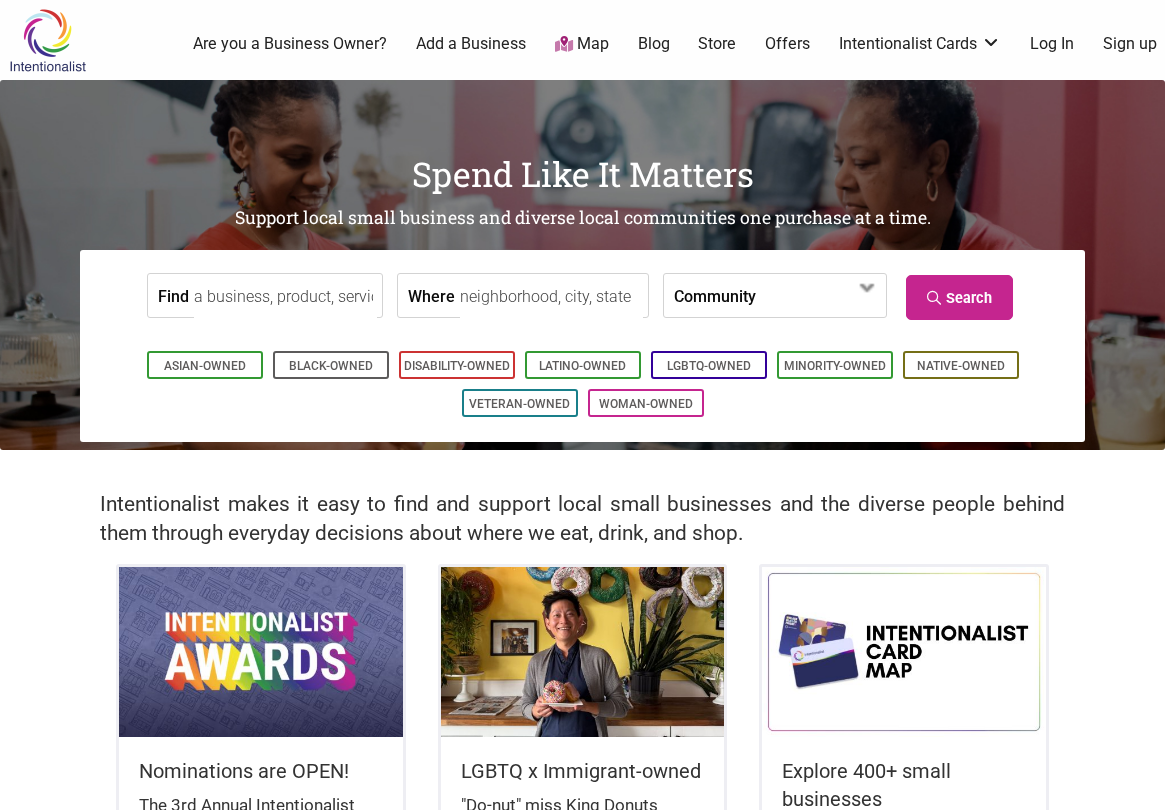 scroll, scrollTop: 0, scrollLeft: 0, axis: both 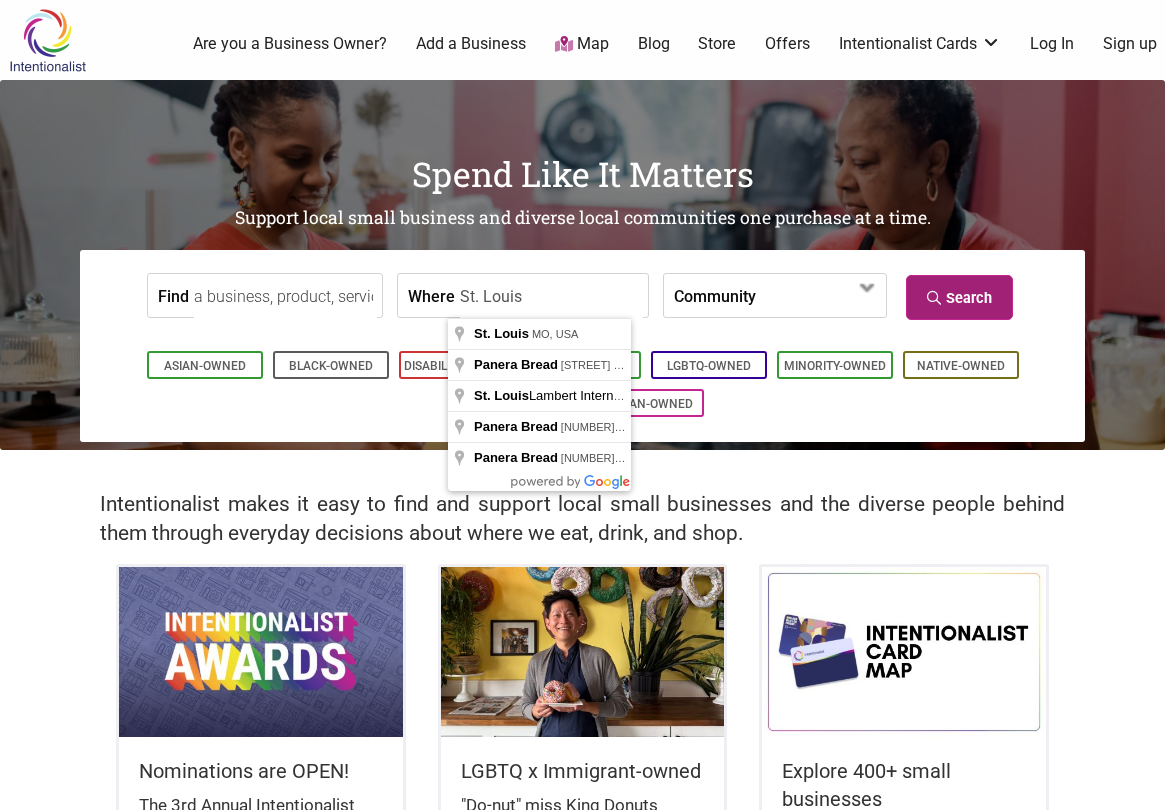type on "St. Louis" 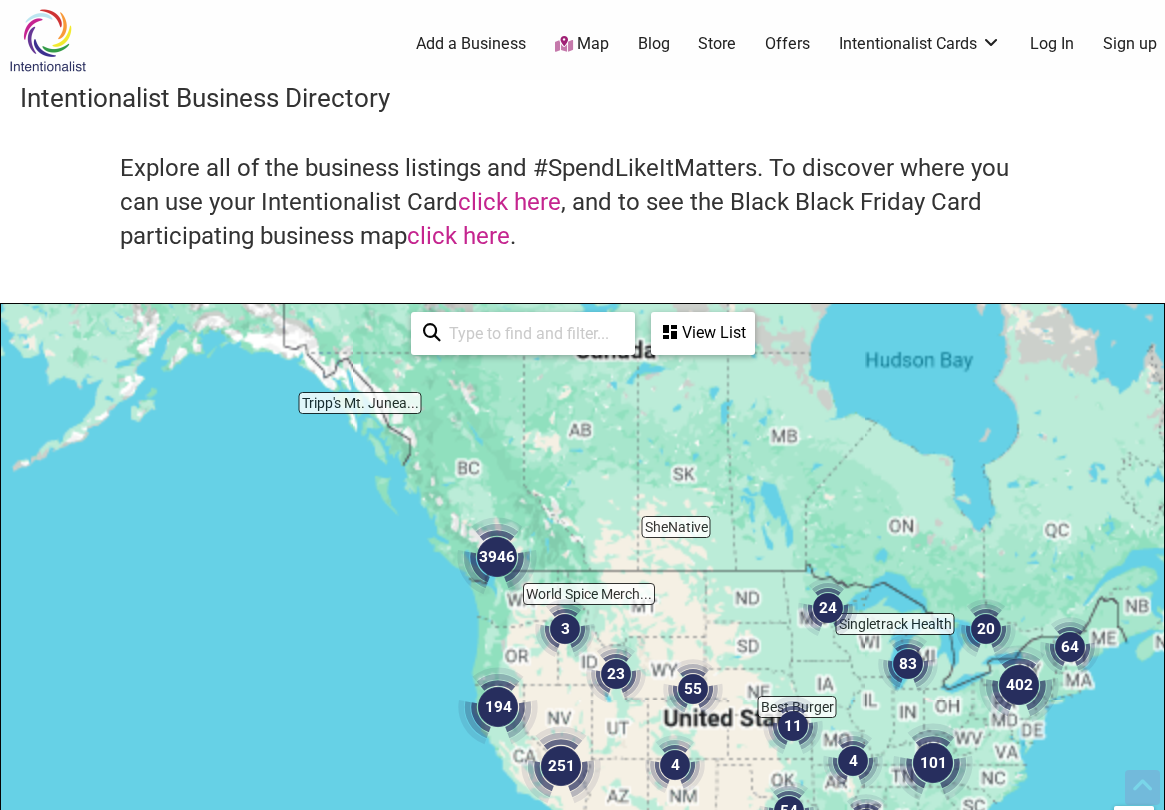 scroll, scrollTop: 600, scrollLeft: 0, axis: vertical 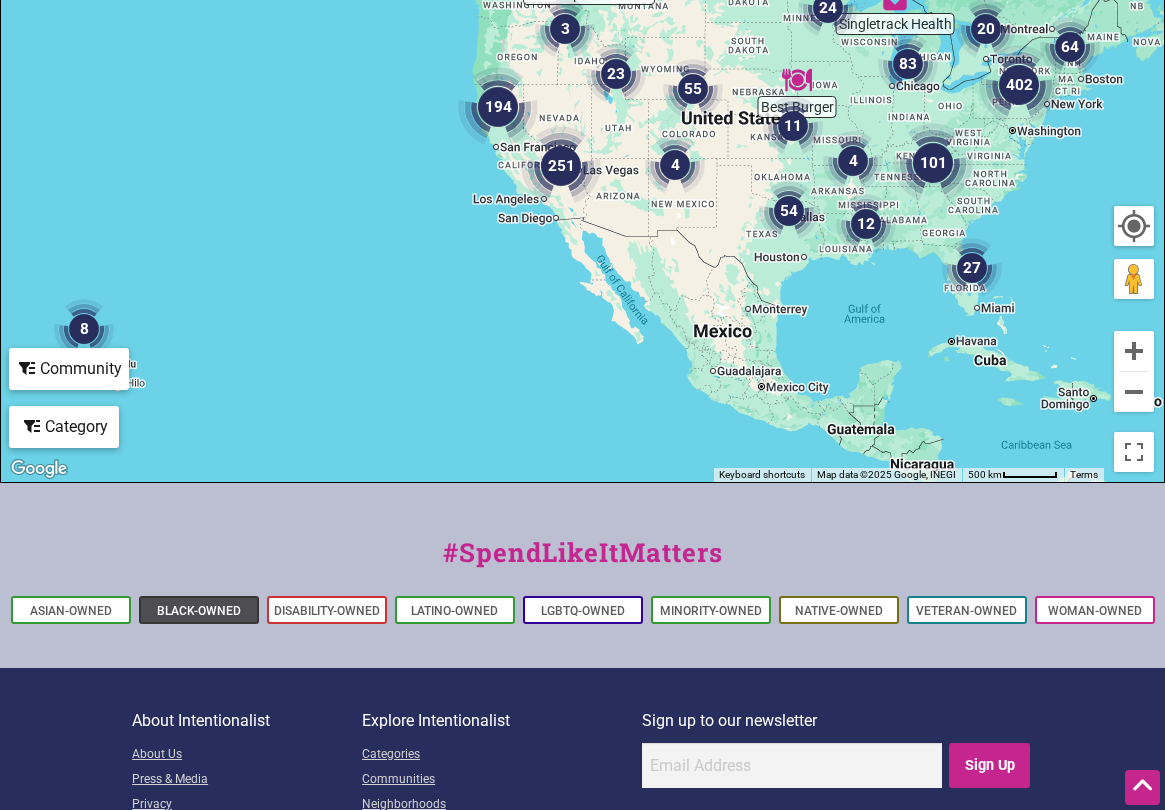 click on "Black-Owned" at bounding box center (199, 611) 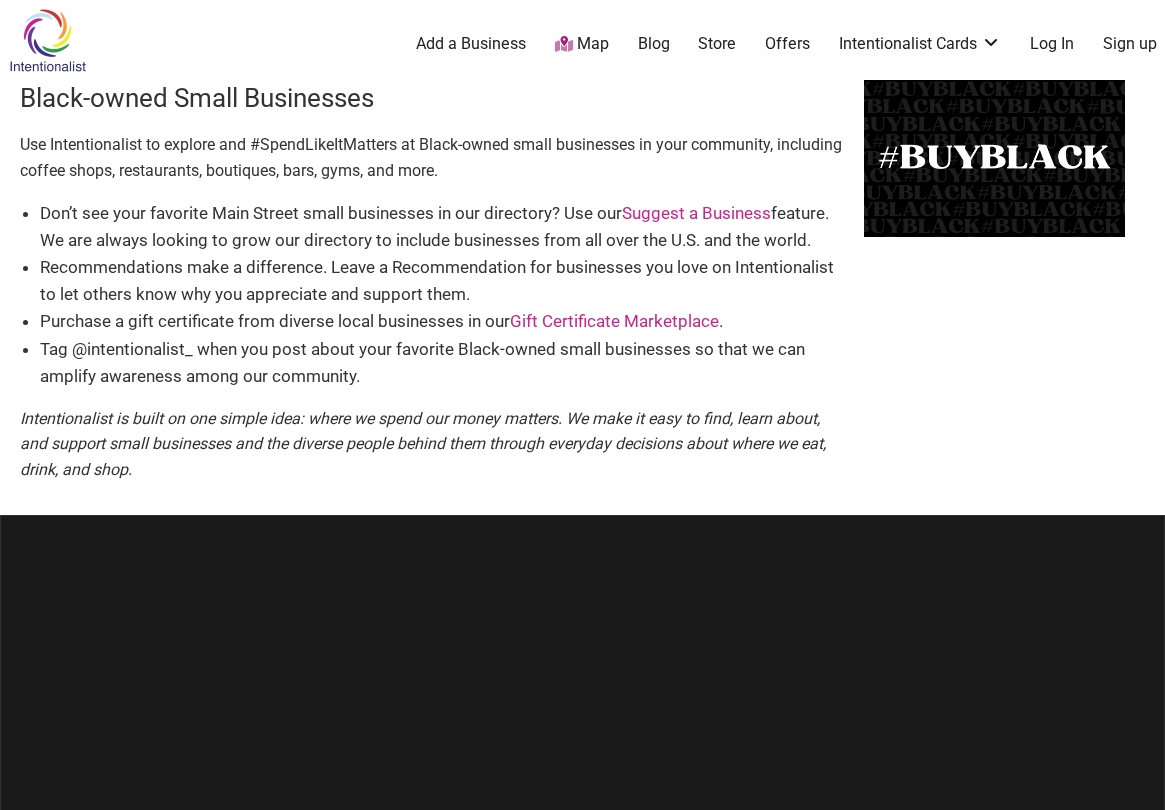 scroll, scrollTop: 0, scrollLeft: 0, axis: both 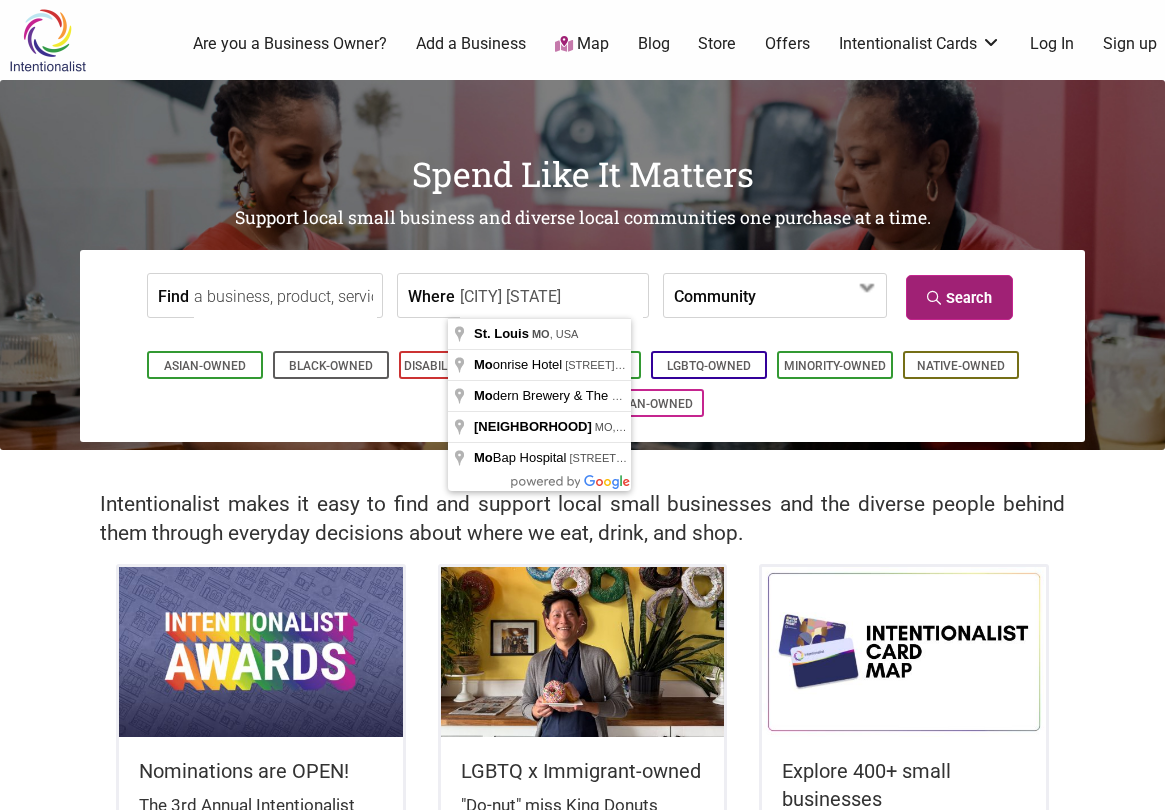 type on "[CITY] [STATE]" 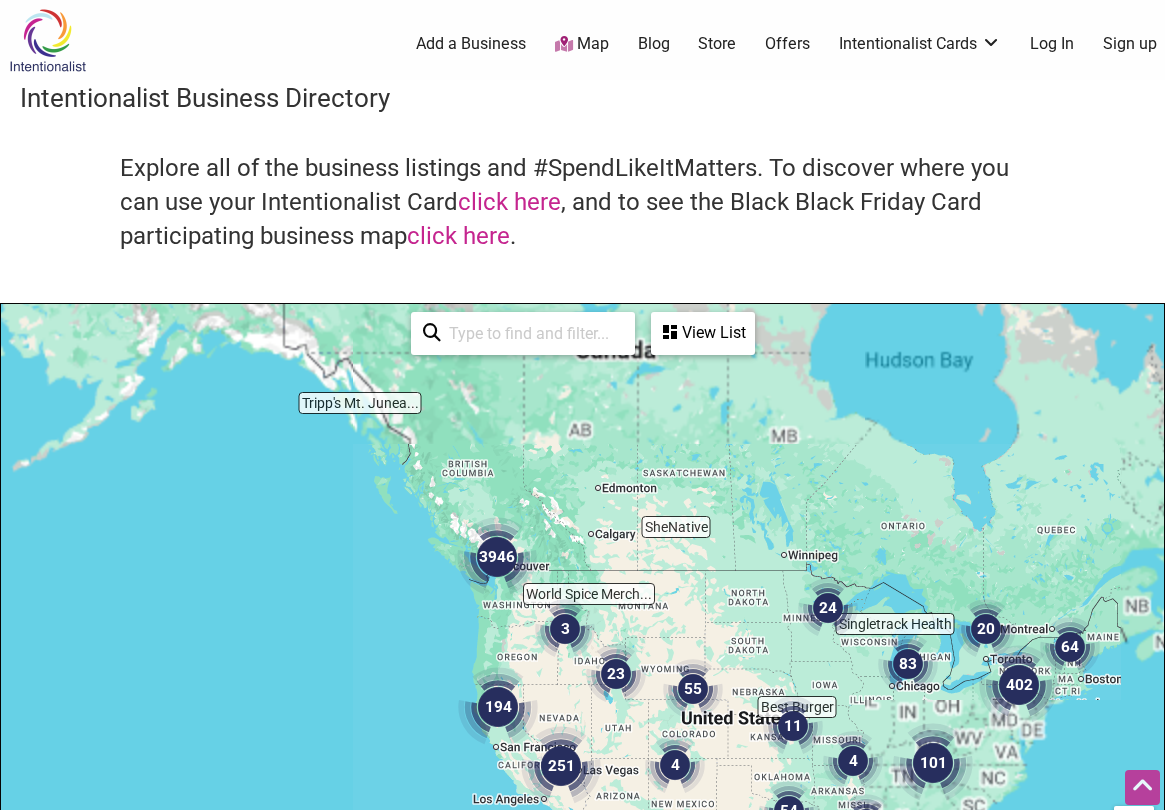 scroll, scrollTop: 749, scrollLeft: 0, axis: vertical 